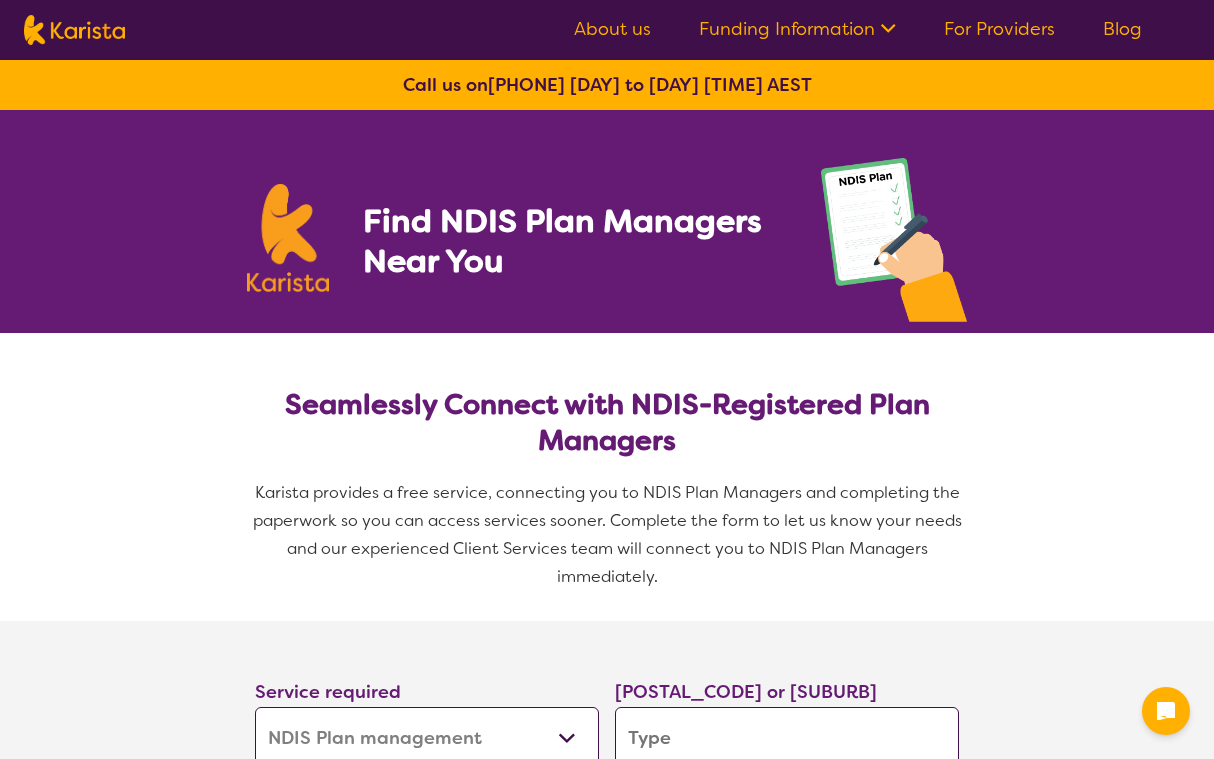 select on "NDIS Plan management" 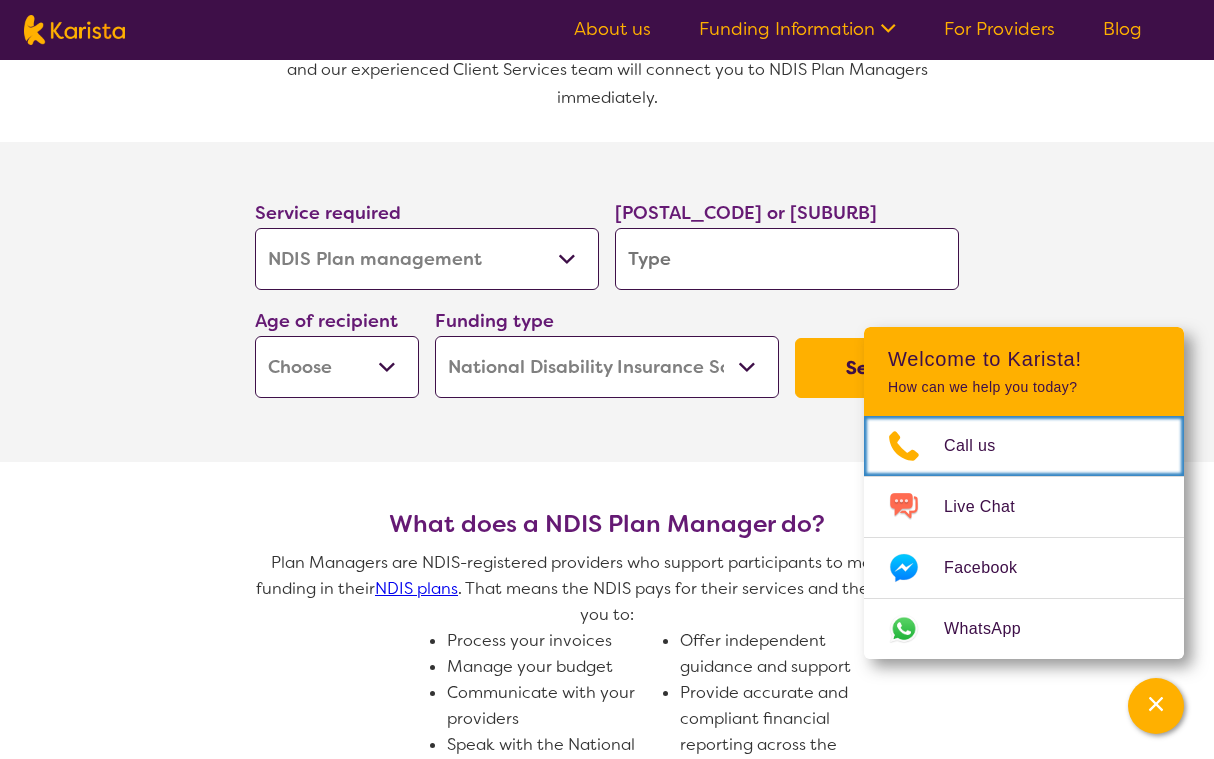 scroll, scrollTop: 547, scrollLeft: 0, axis: vertical 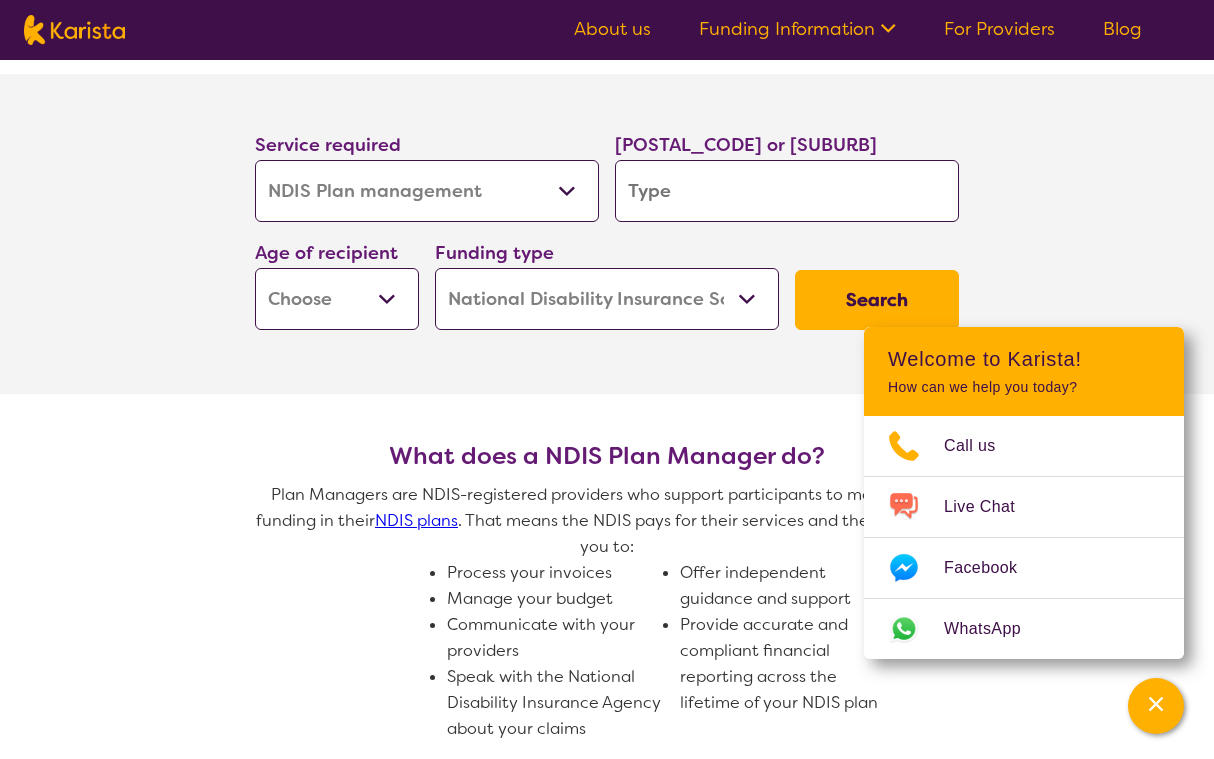 click at bounding box center [787, 191] 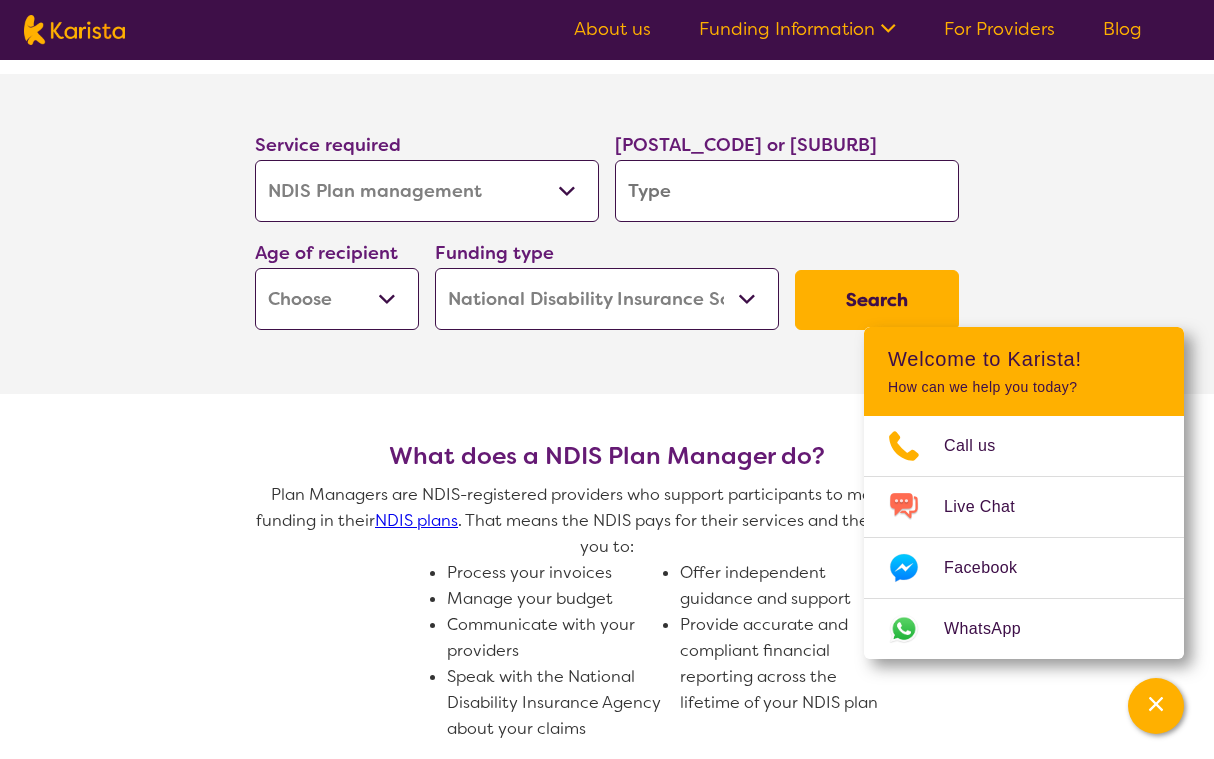 type on "2" 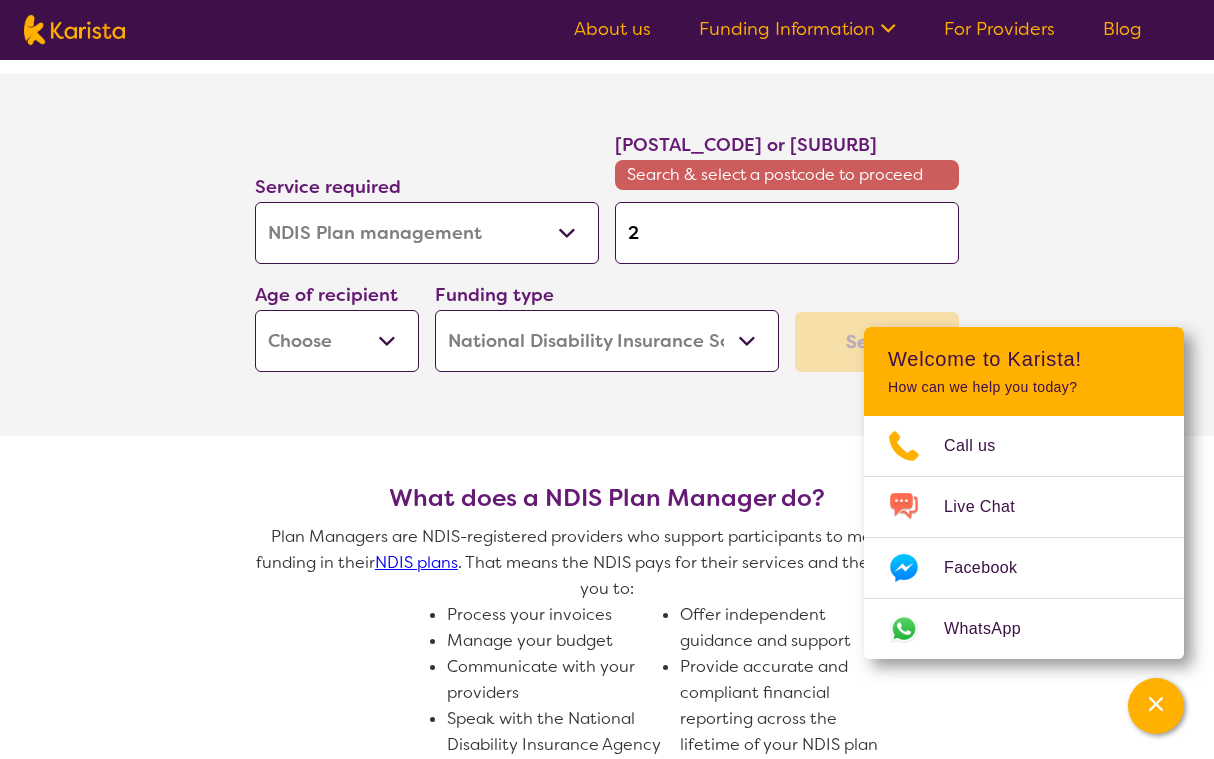 type on "23" 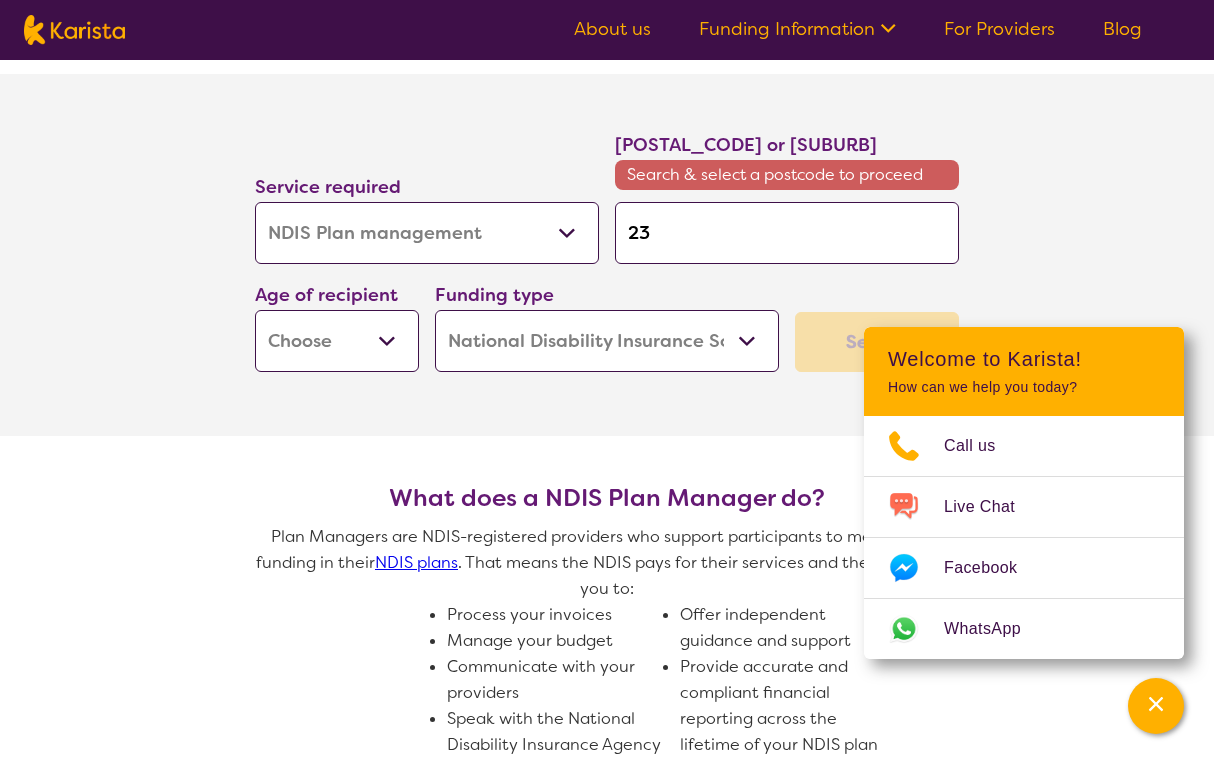 type on "230" 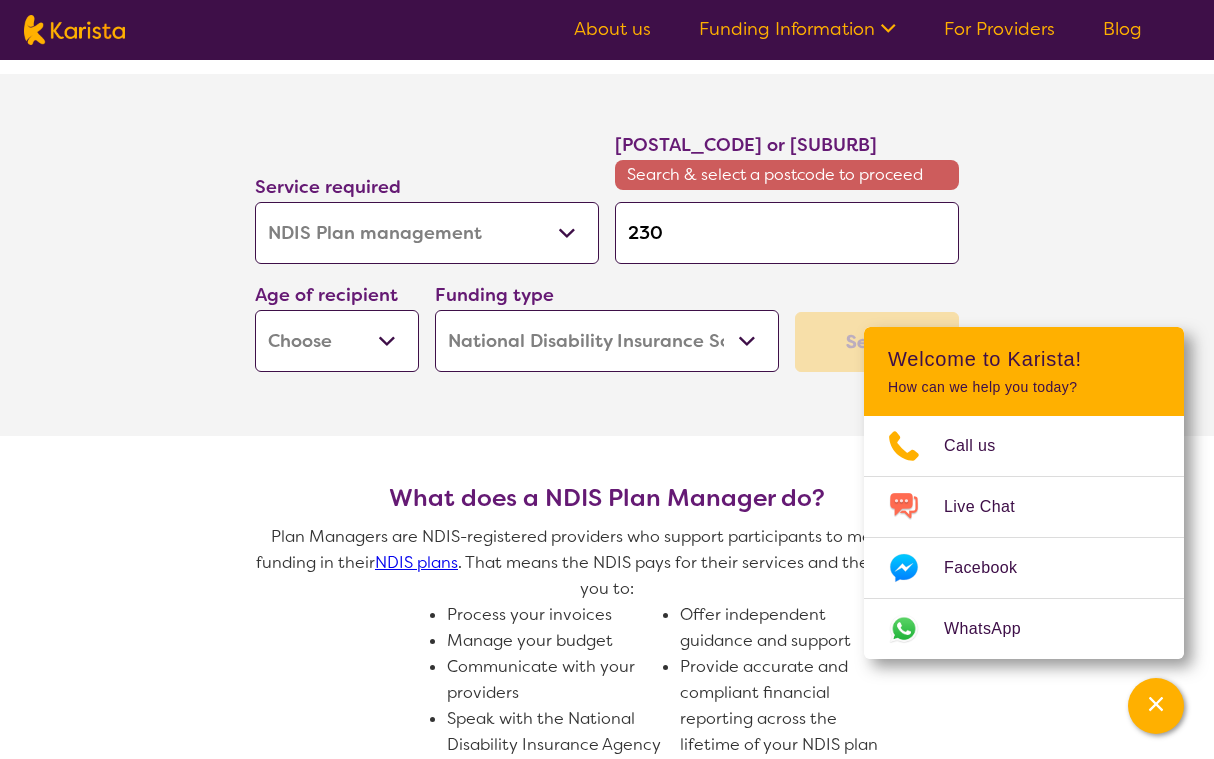 type on "[POSTAL_CODE]" 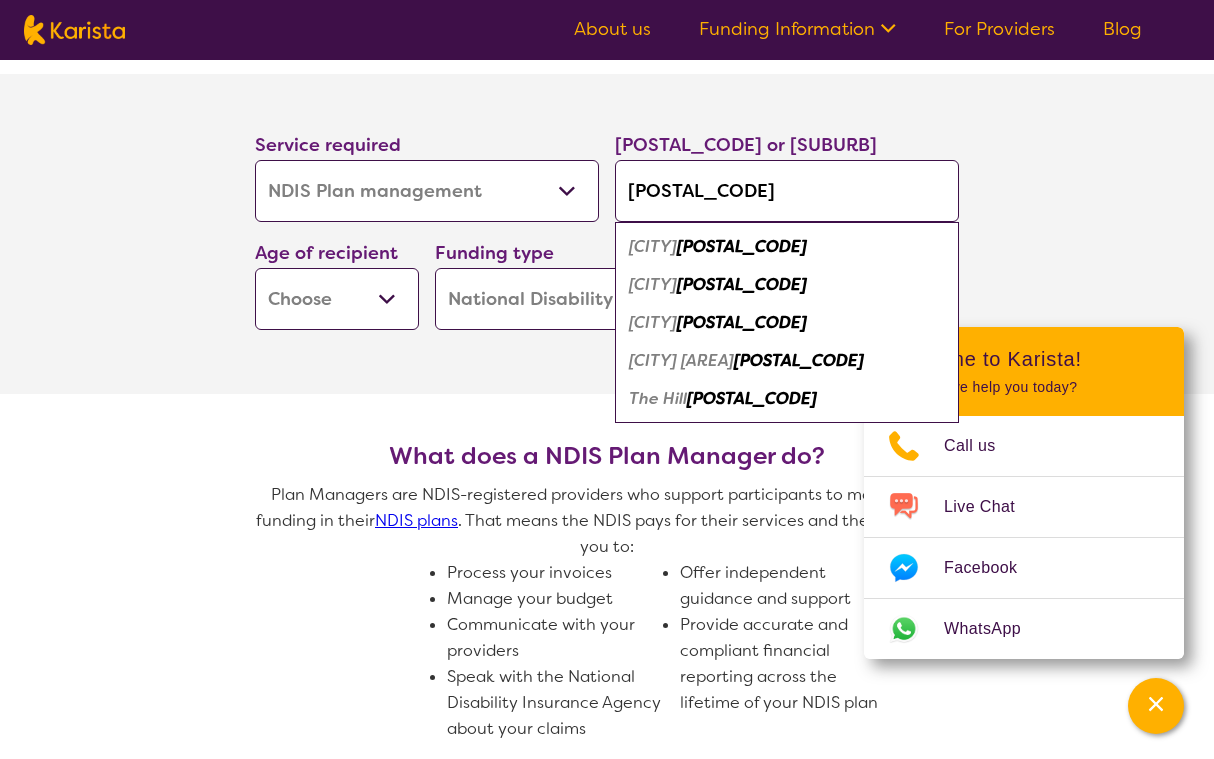 type on "[POSTAL_CODE]" 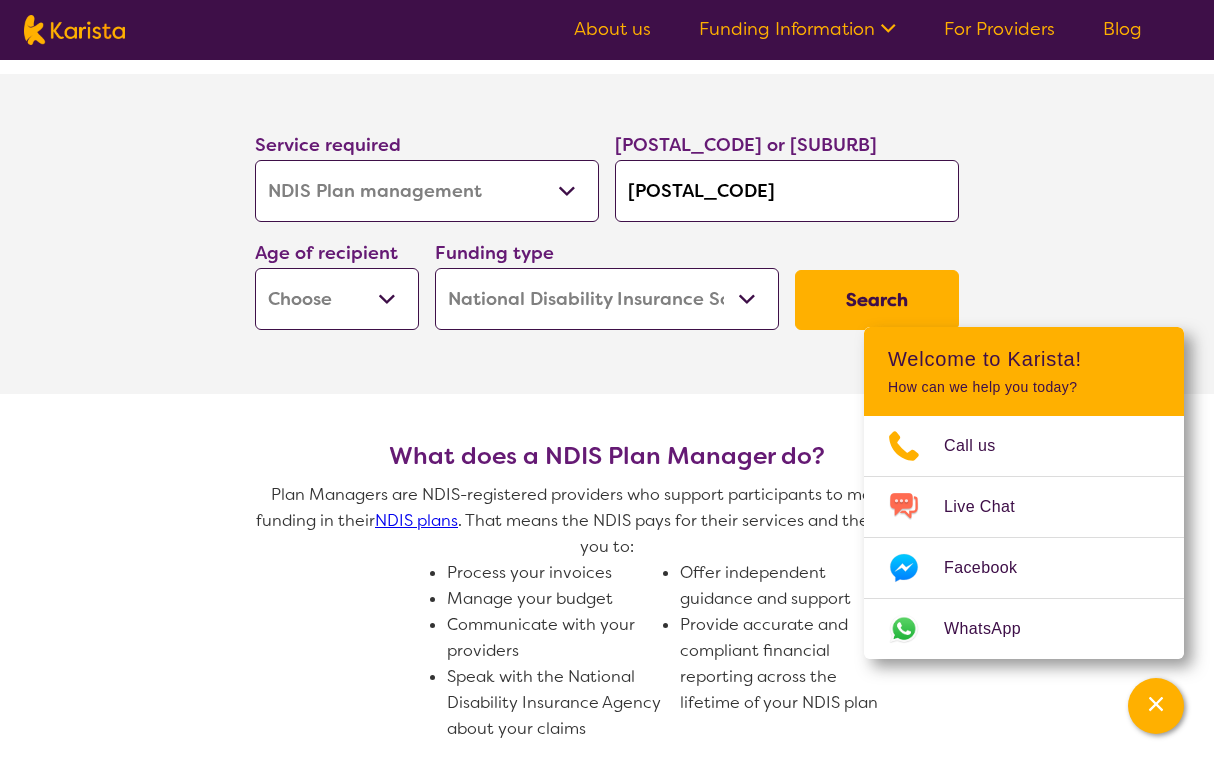 scroll, scrollTop: 551, scrollLeft: 0, axis: vertical 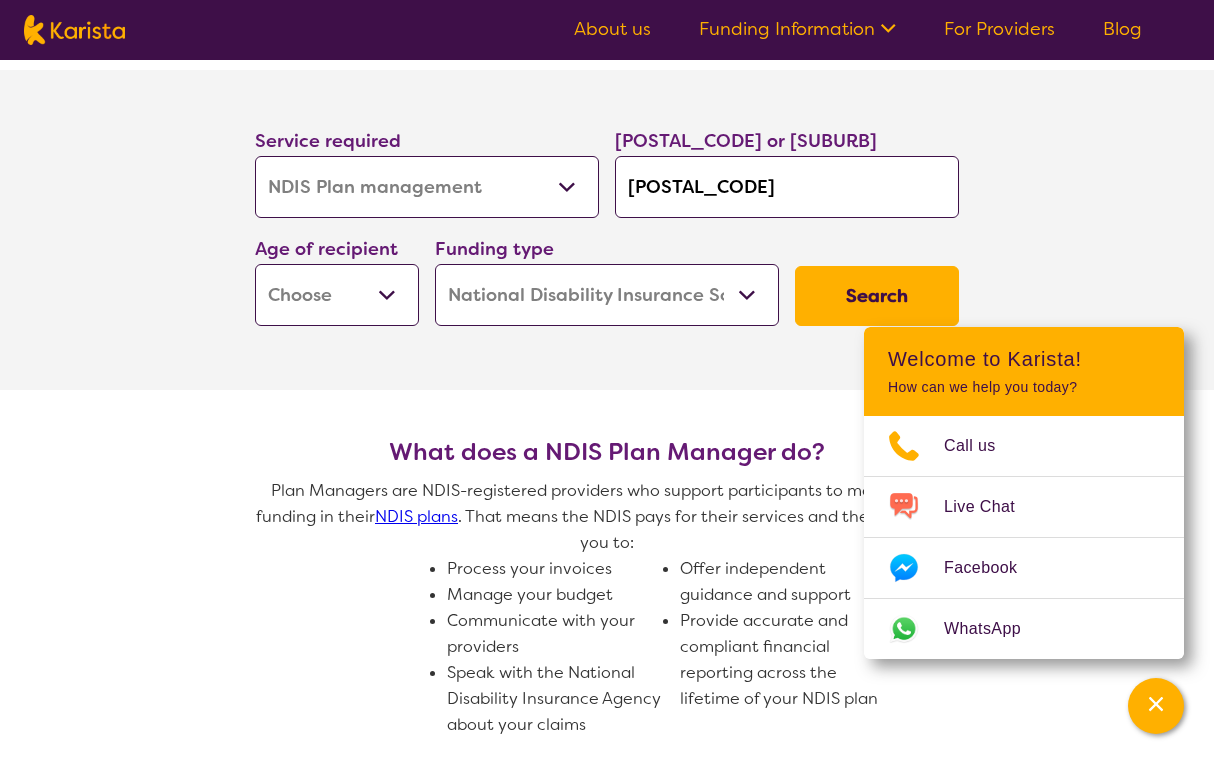 select on "AG" 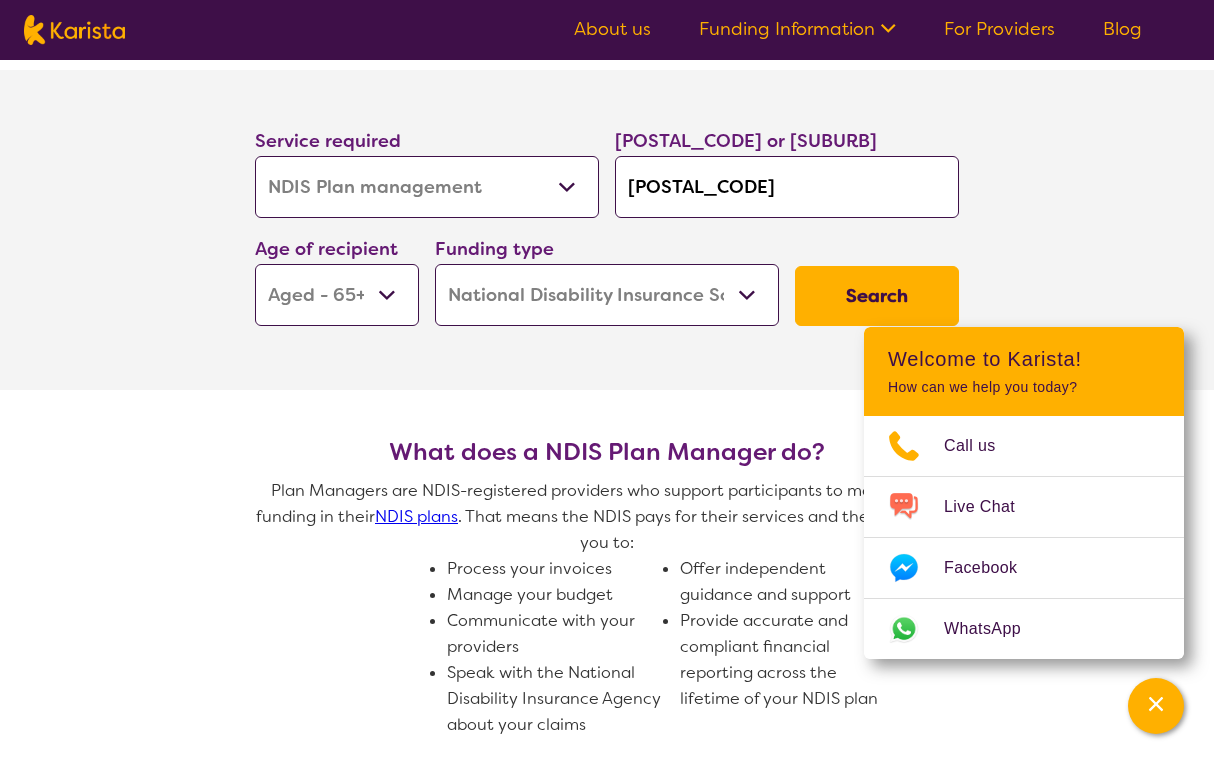 select on "AG" 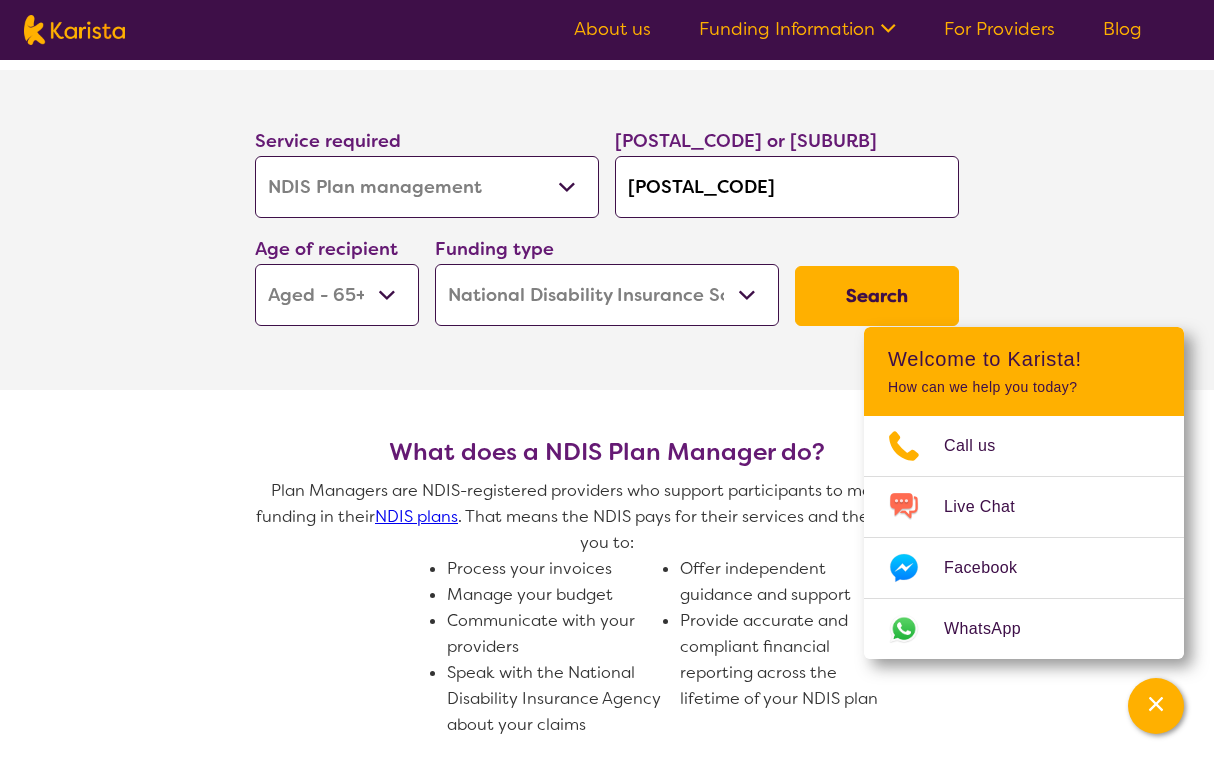 scroll, scrollTop: 0, scrollLeft: 0, axis: both 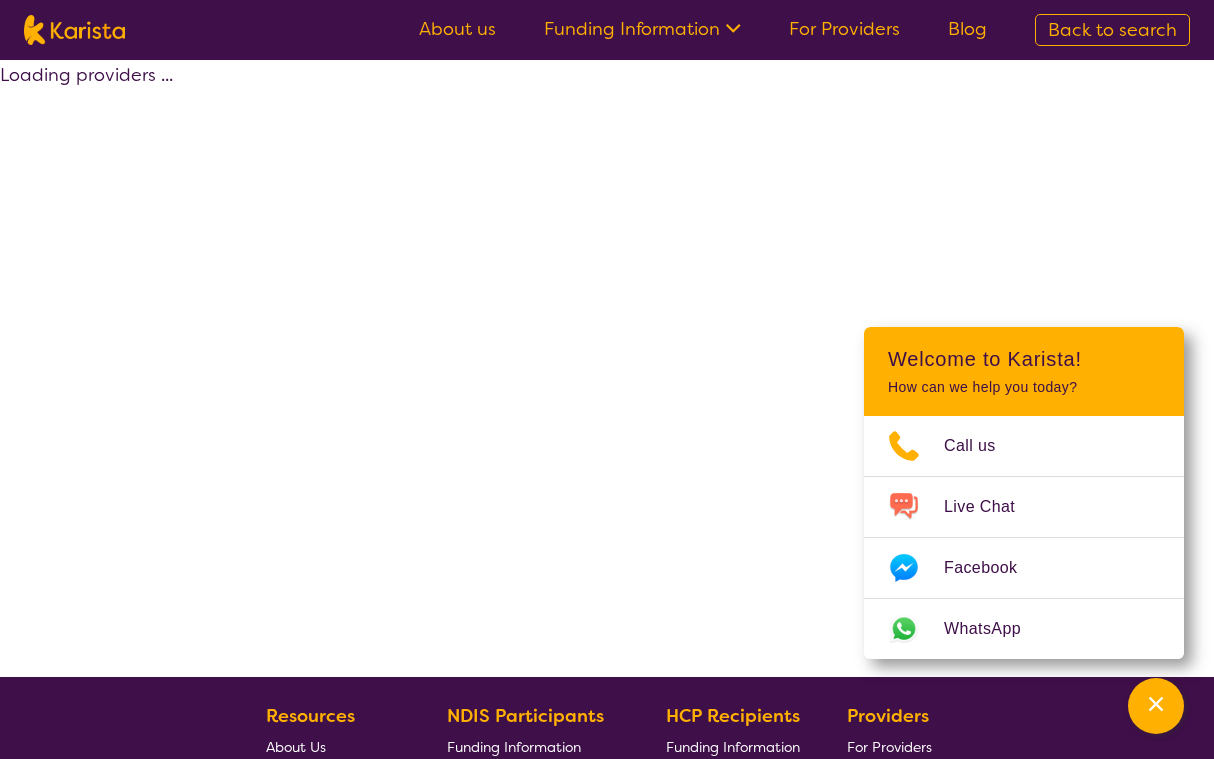 select on "by_score" 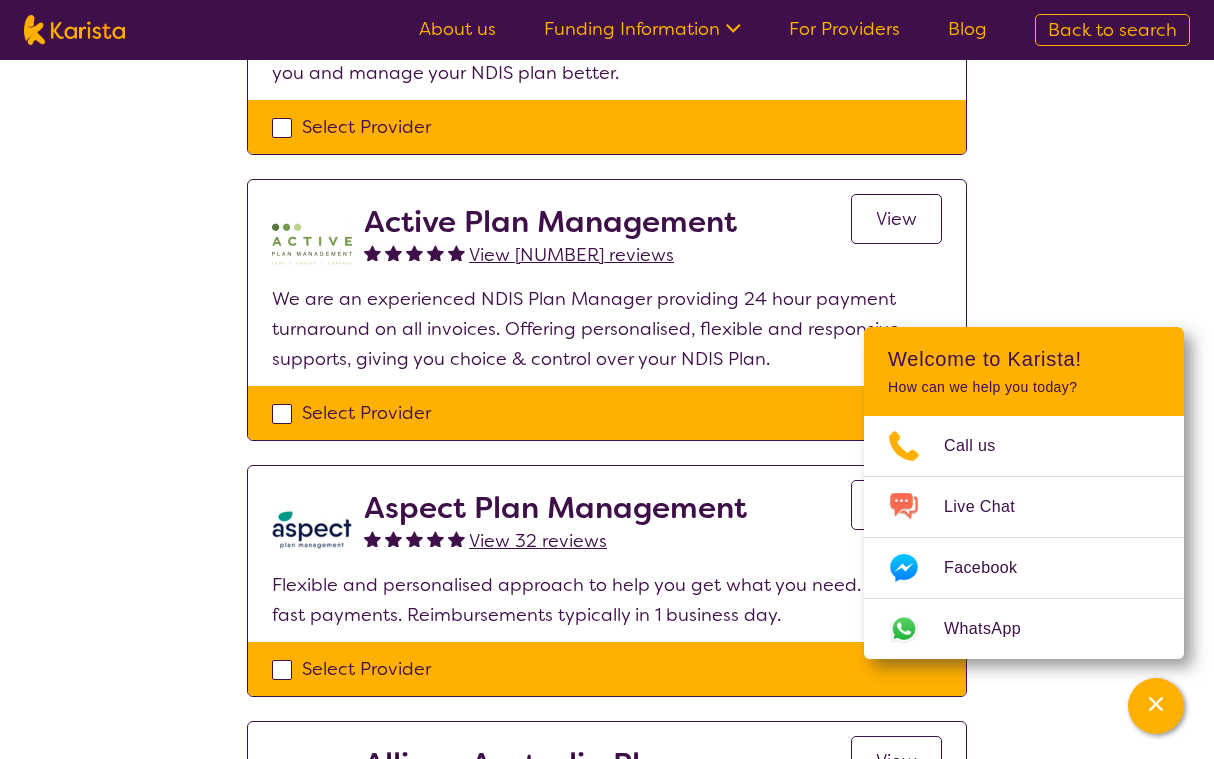 scroll, scrollTop: 391, scrollLeft: 0, axis: vertical 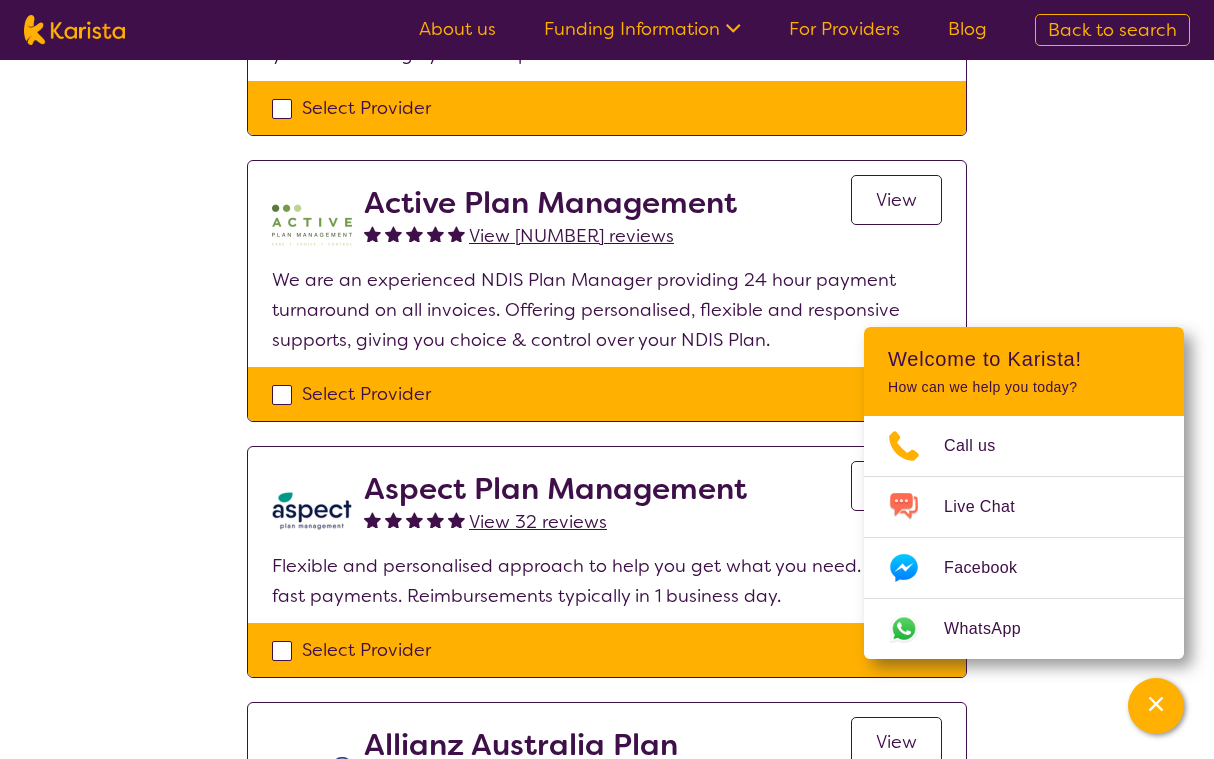 click on "View" at bounding box center (896, 200) 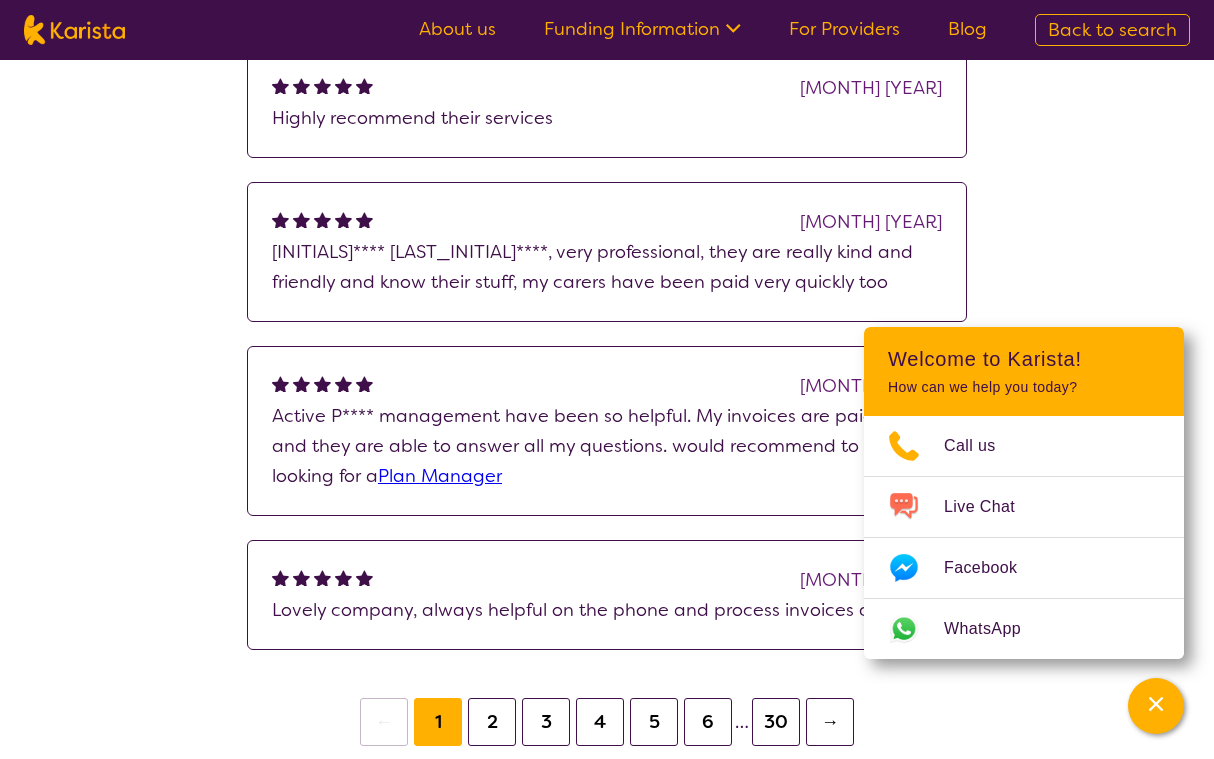 scroll, scrollTop: 1961, scrollLeft: 0, axis: vertical 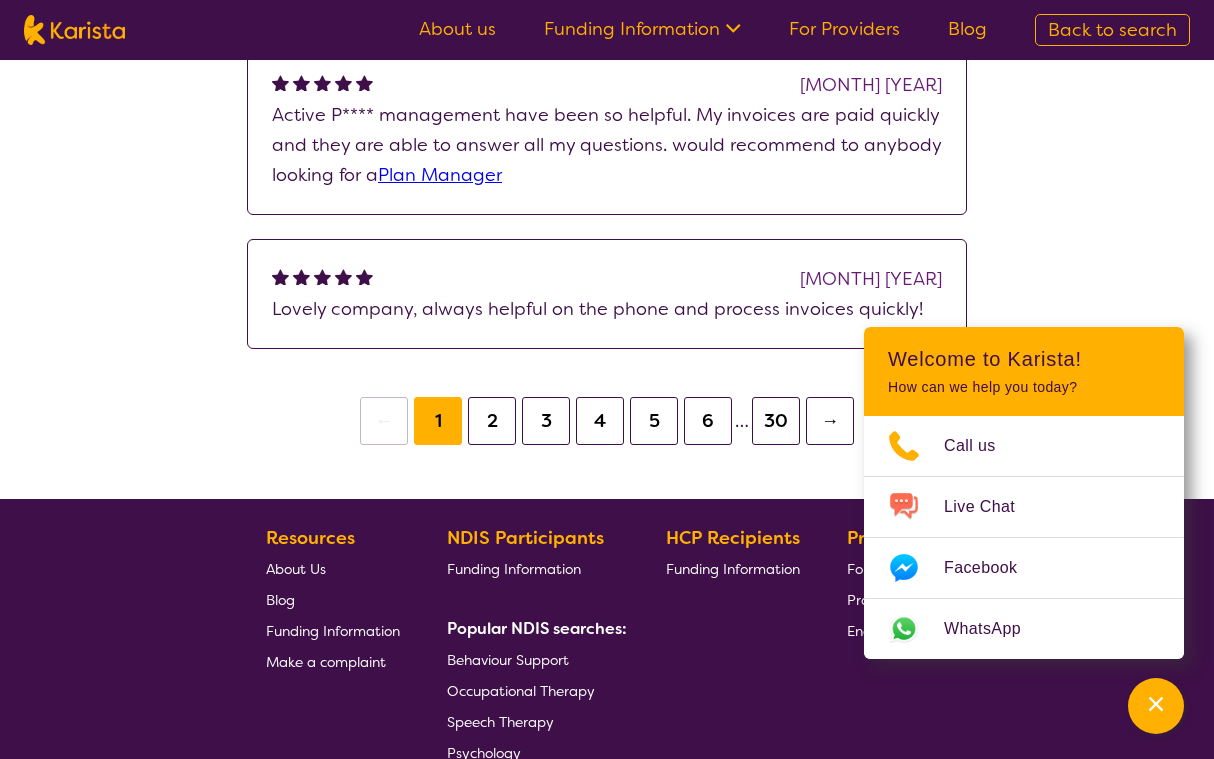 click on "5" at bounding box center [654, 421] 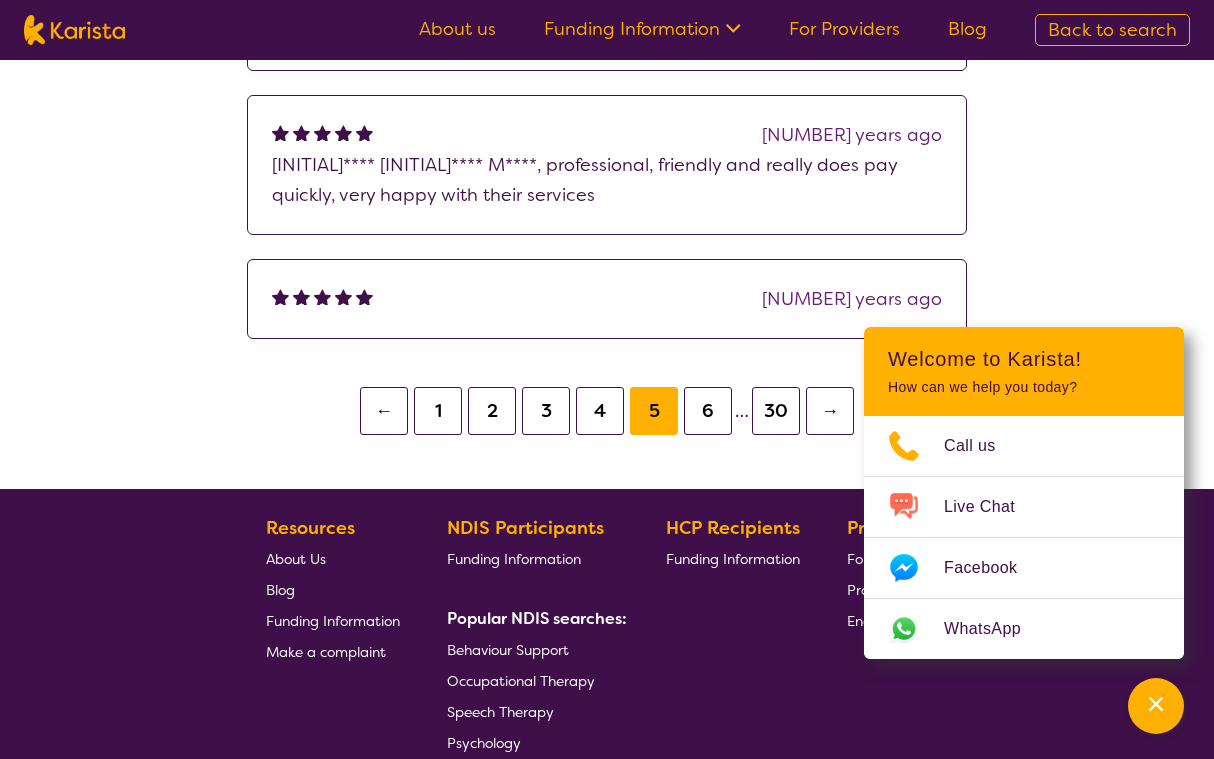 scroll, scrollTop: 1825, scrollLeft: 0, axis: vertical 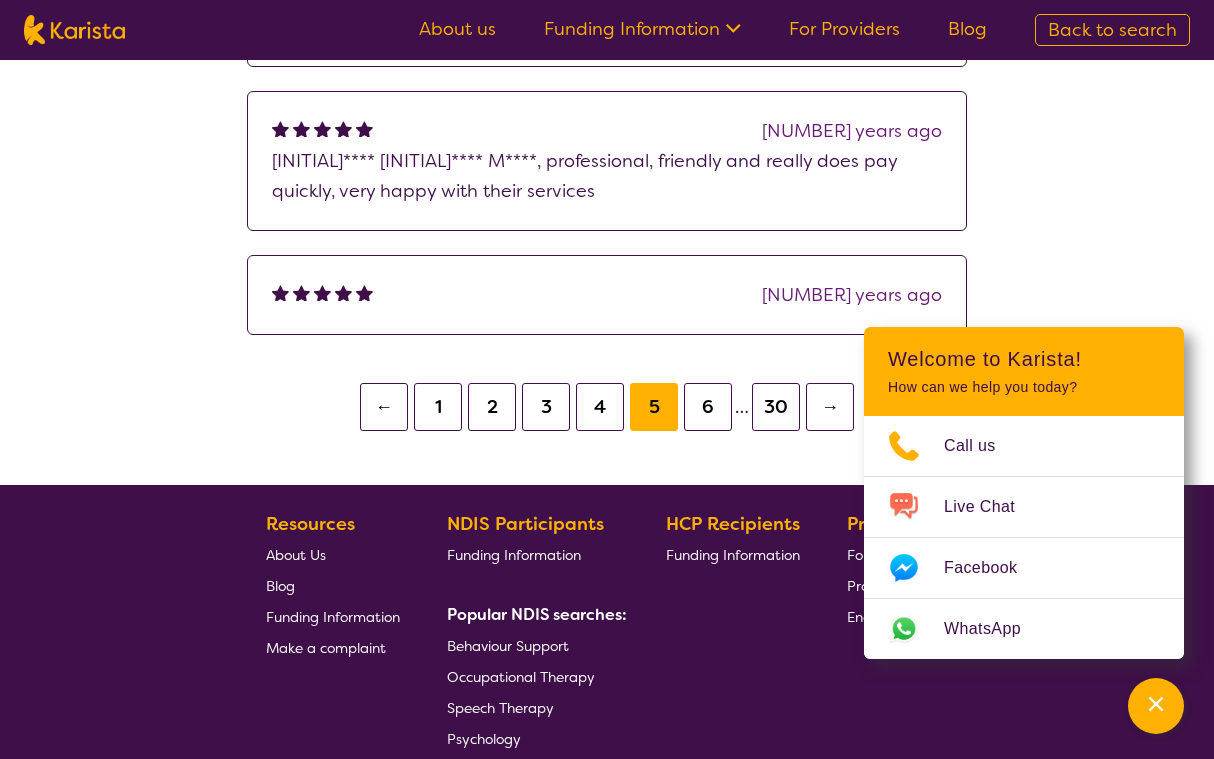 click on "30" at bounding box center (776, 407) 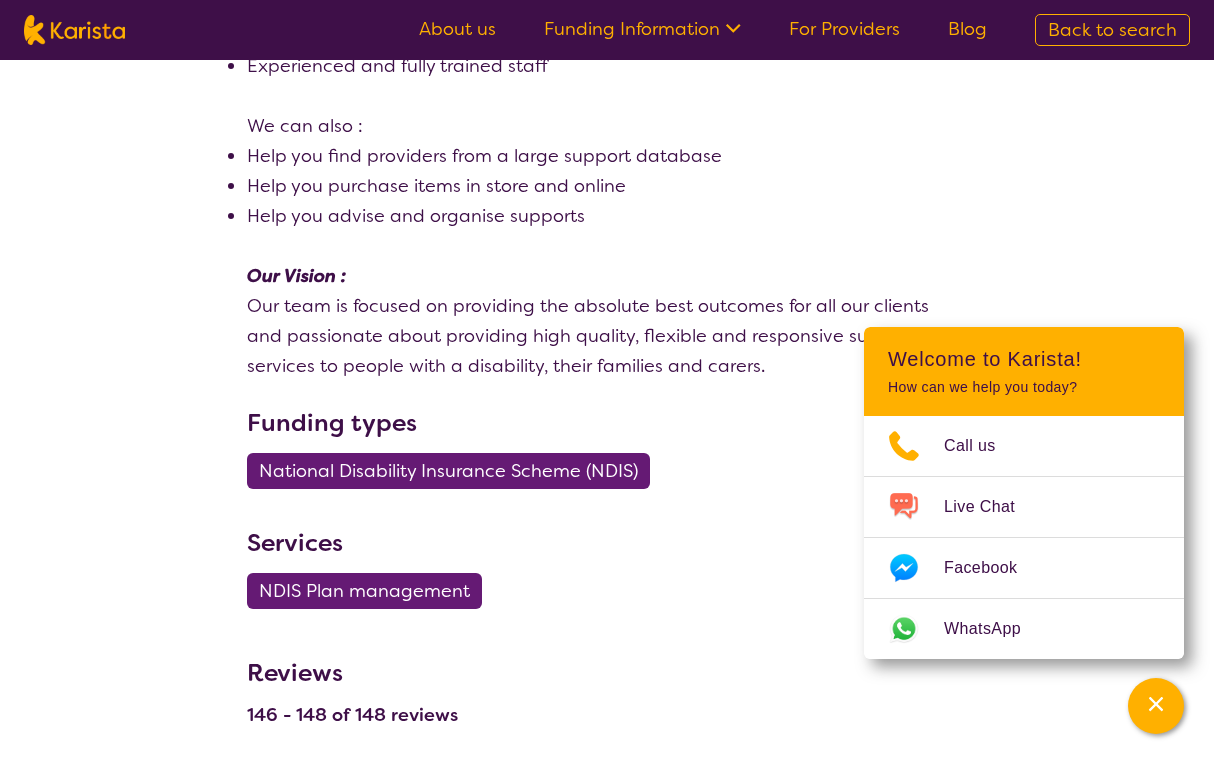 scroll, scrollTop: 0, scrollLeft: 0, axis: both 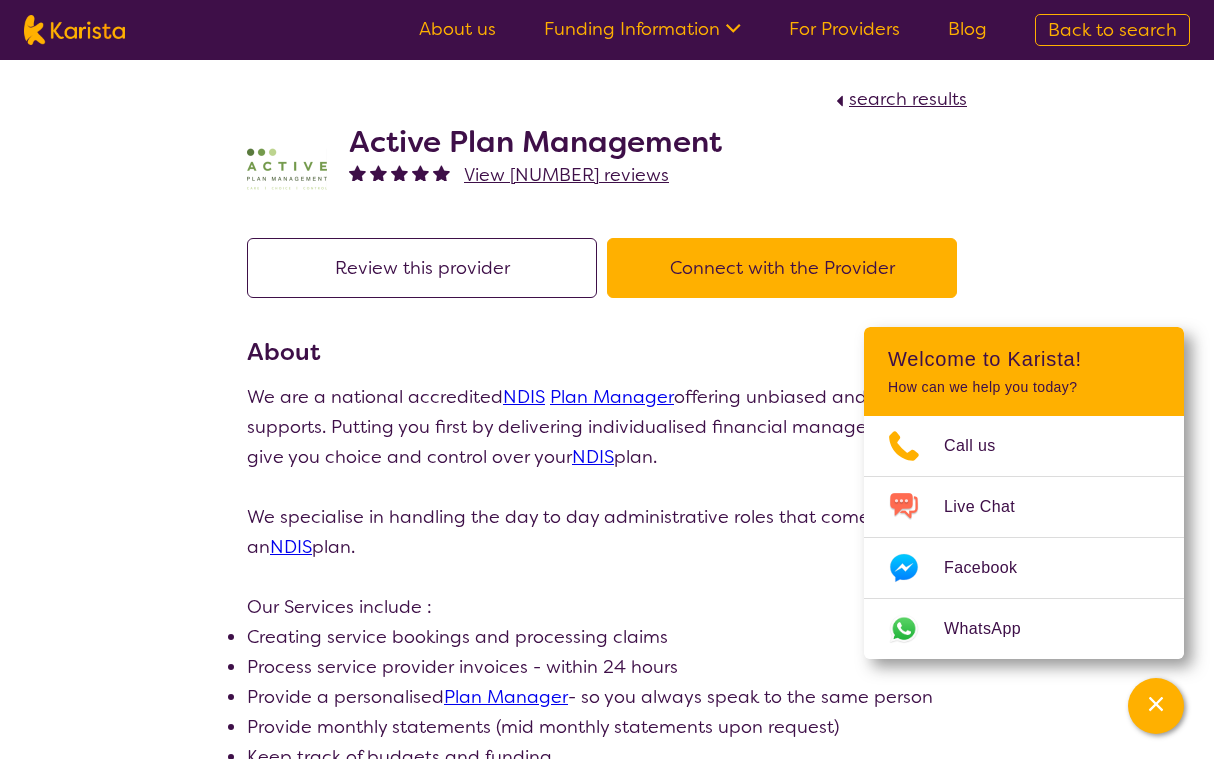 click on "Connect with the Provider" at bounding box center [782, 268] 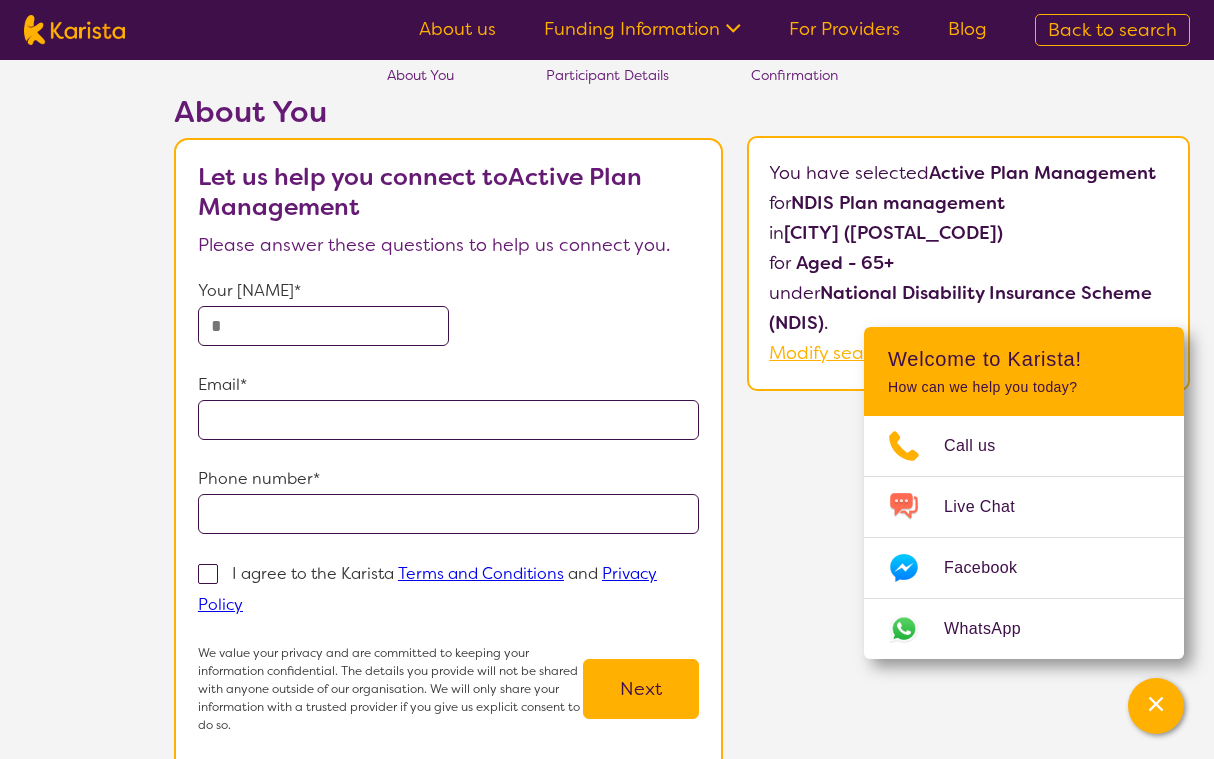 scroll, scrollTop: 58, scrollLeft: 0, axis: vertical 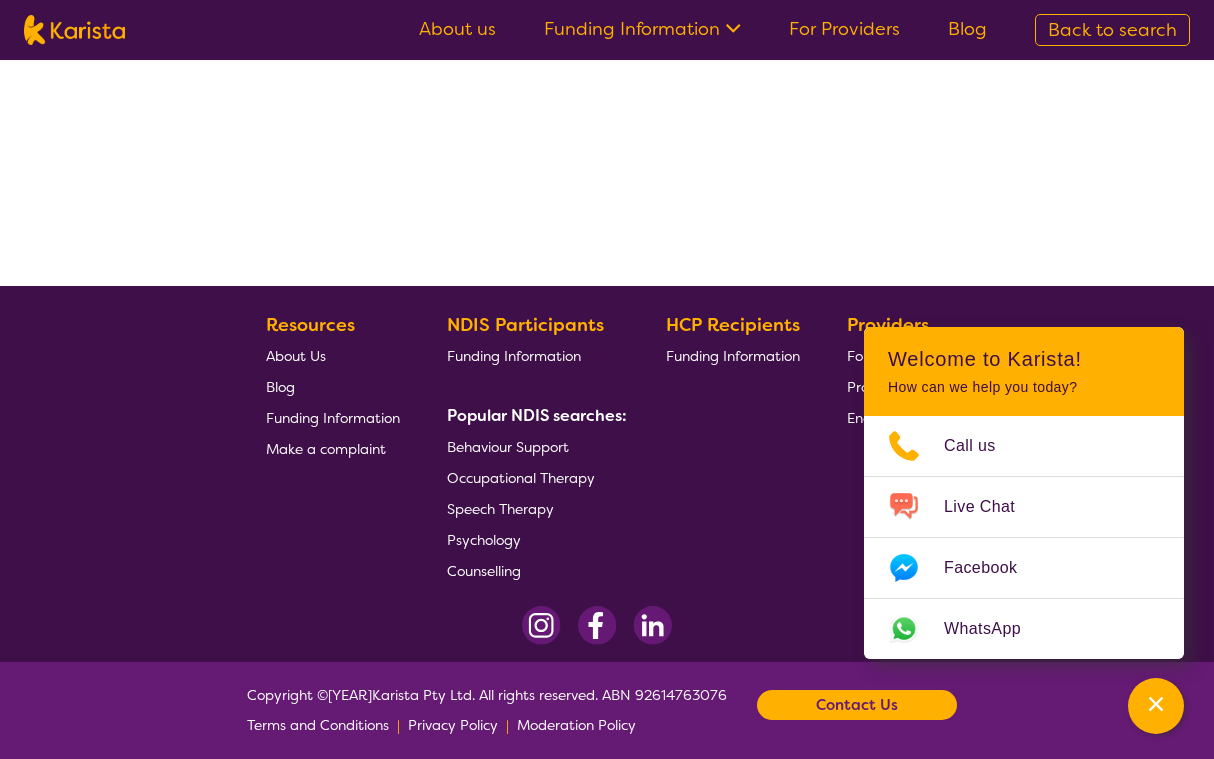 select on "by_score" 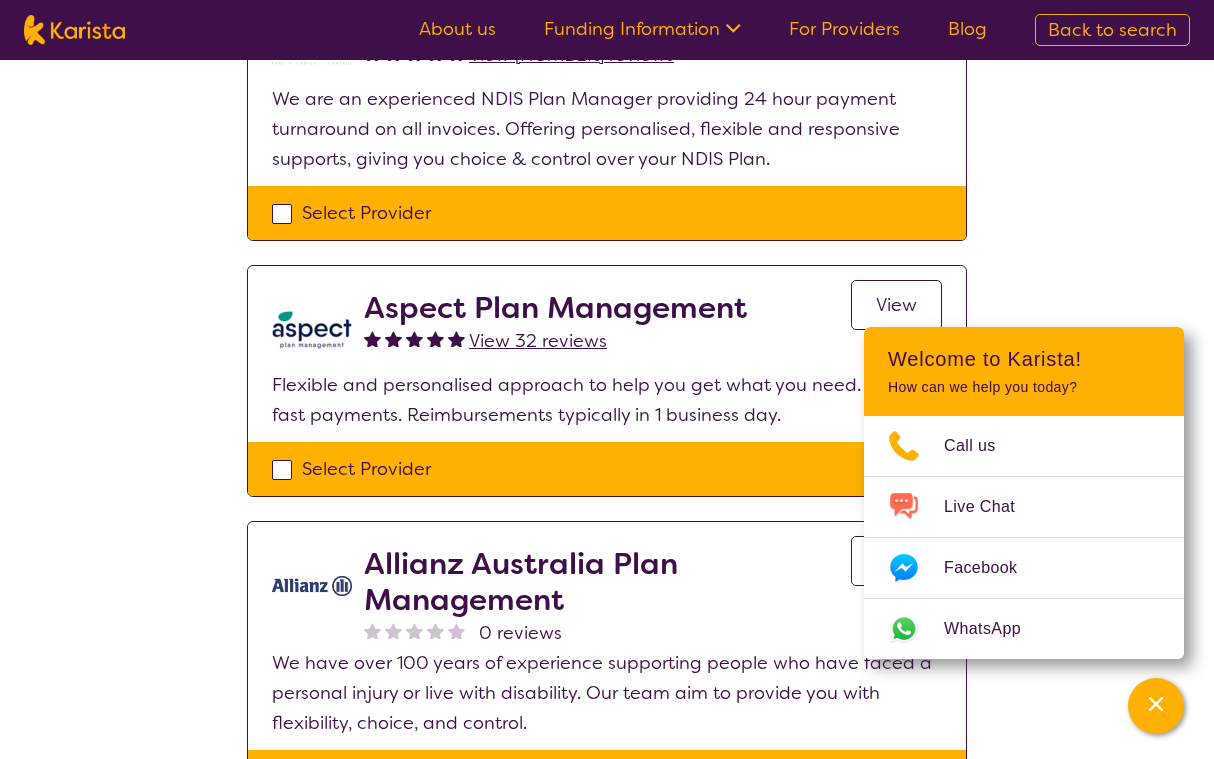 scroll, scrollTop: 690, scrollLeft: 0, axis: vertical 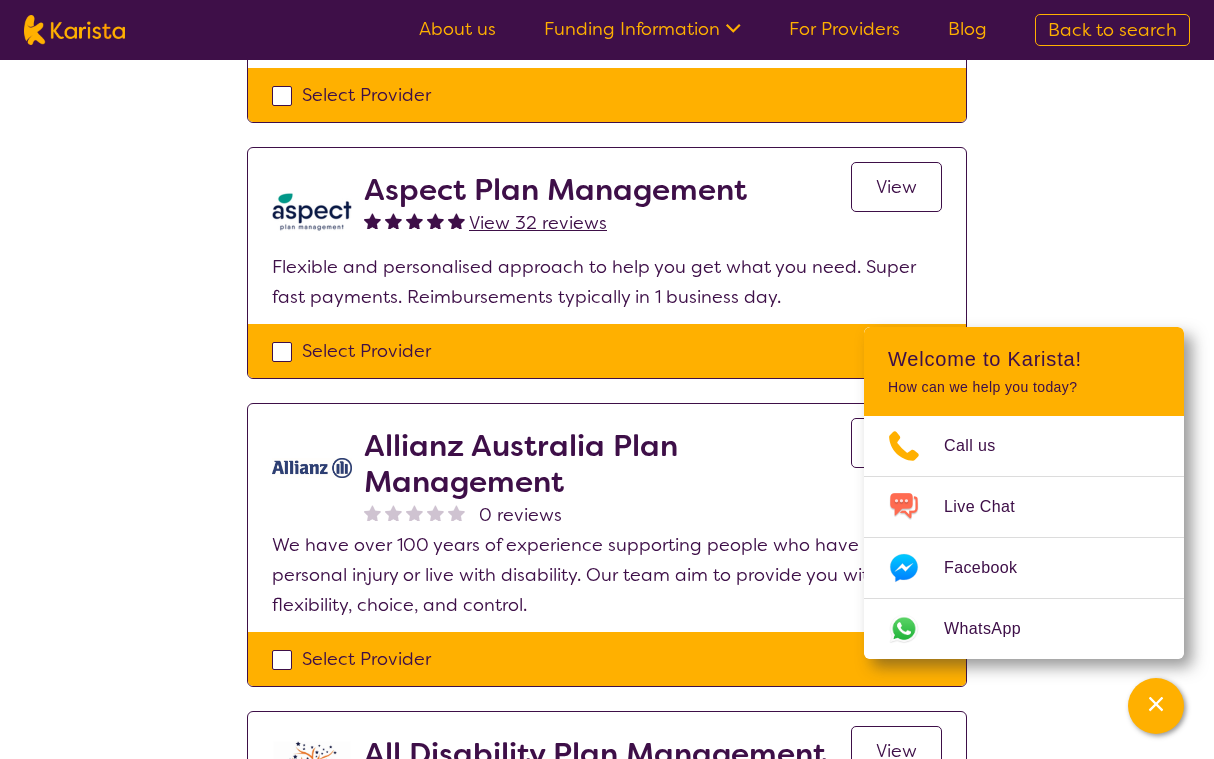 click on "View   32   reviews" at bounding box center (538, 223) 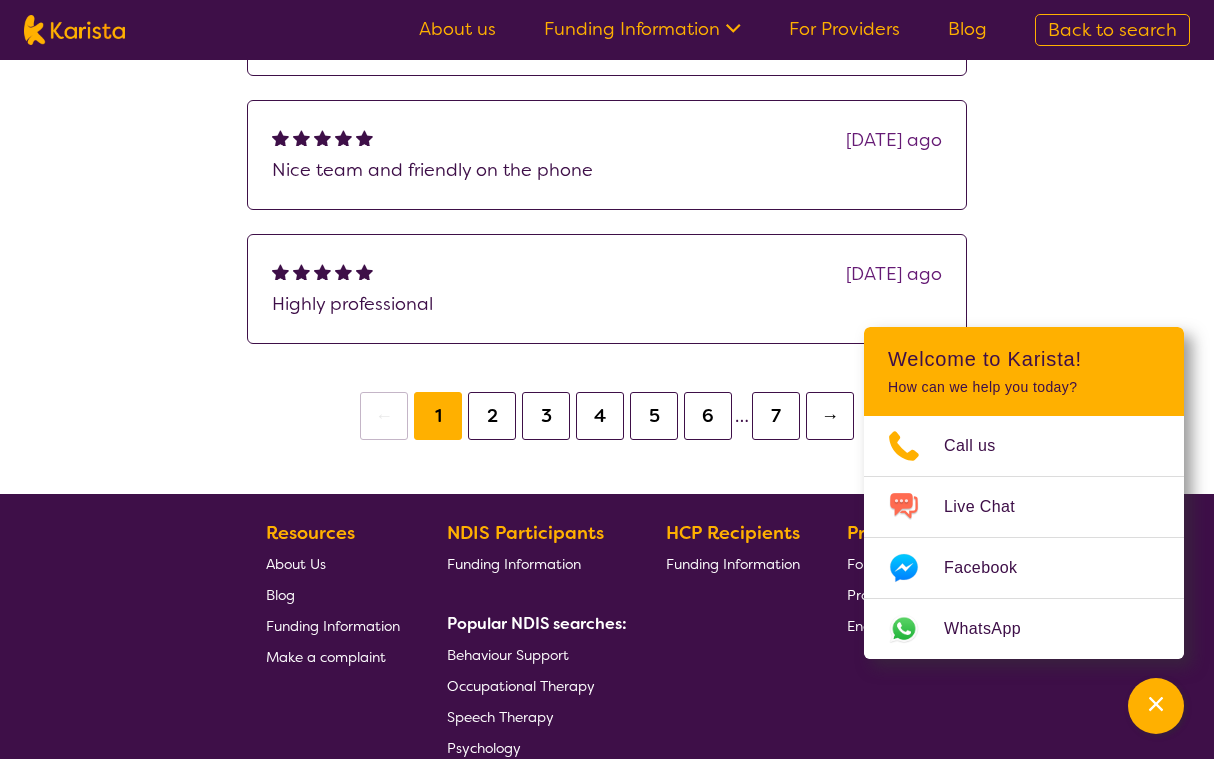 scroll, scrollTop: 0, scrollLeft: 0, axis: both 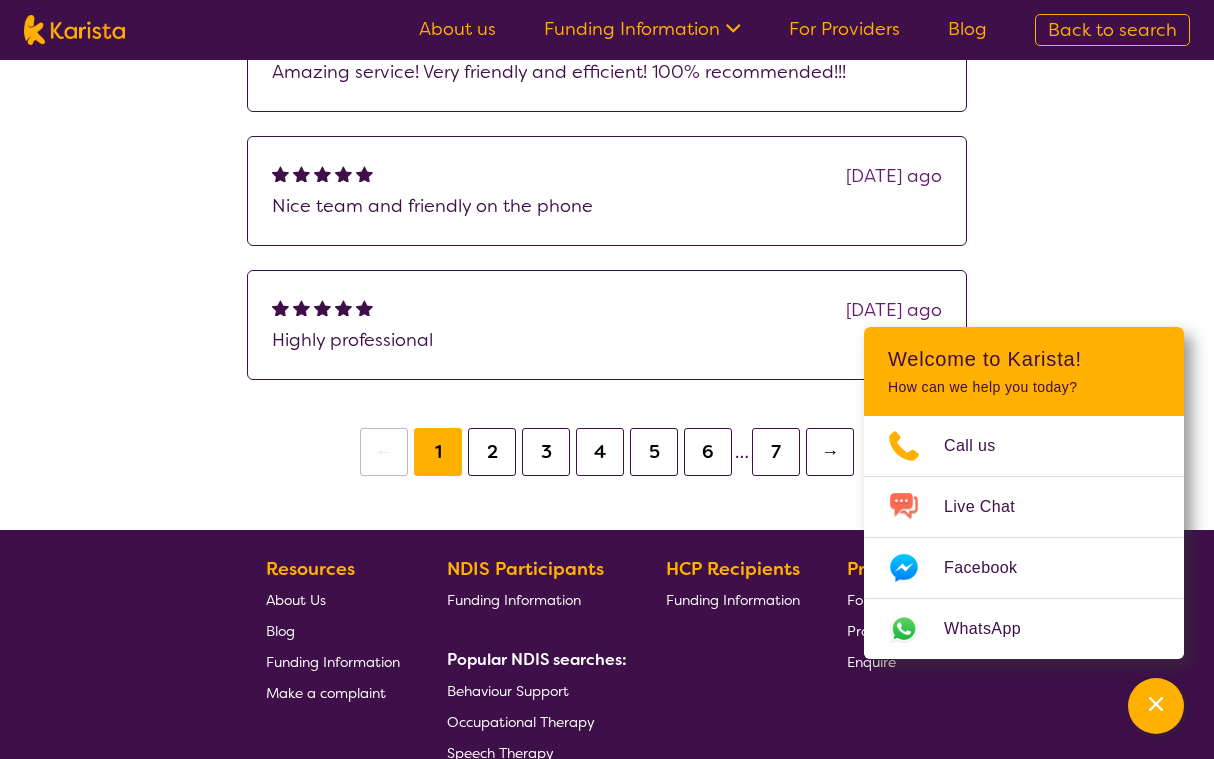 select on "by_score" 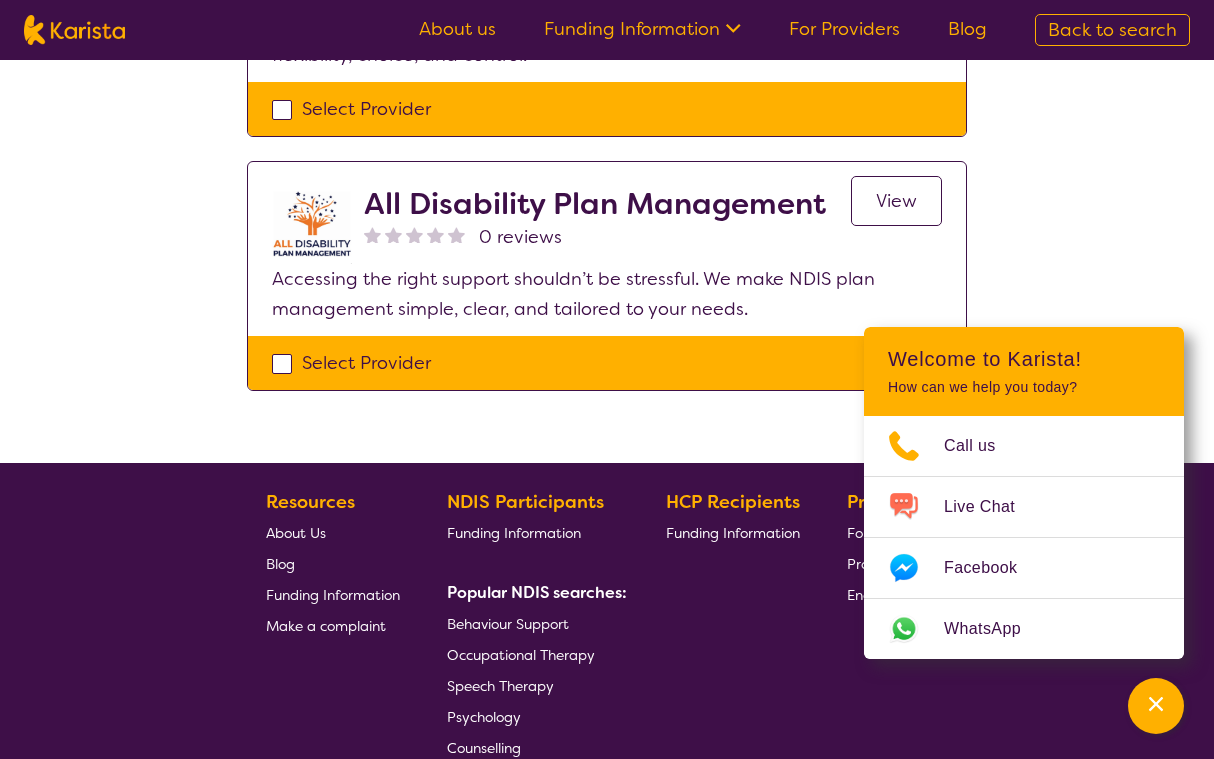 scroll, scrollTop: 0, scrollLeft: 0, axis: both 